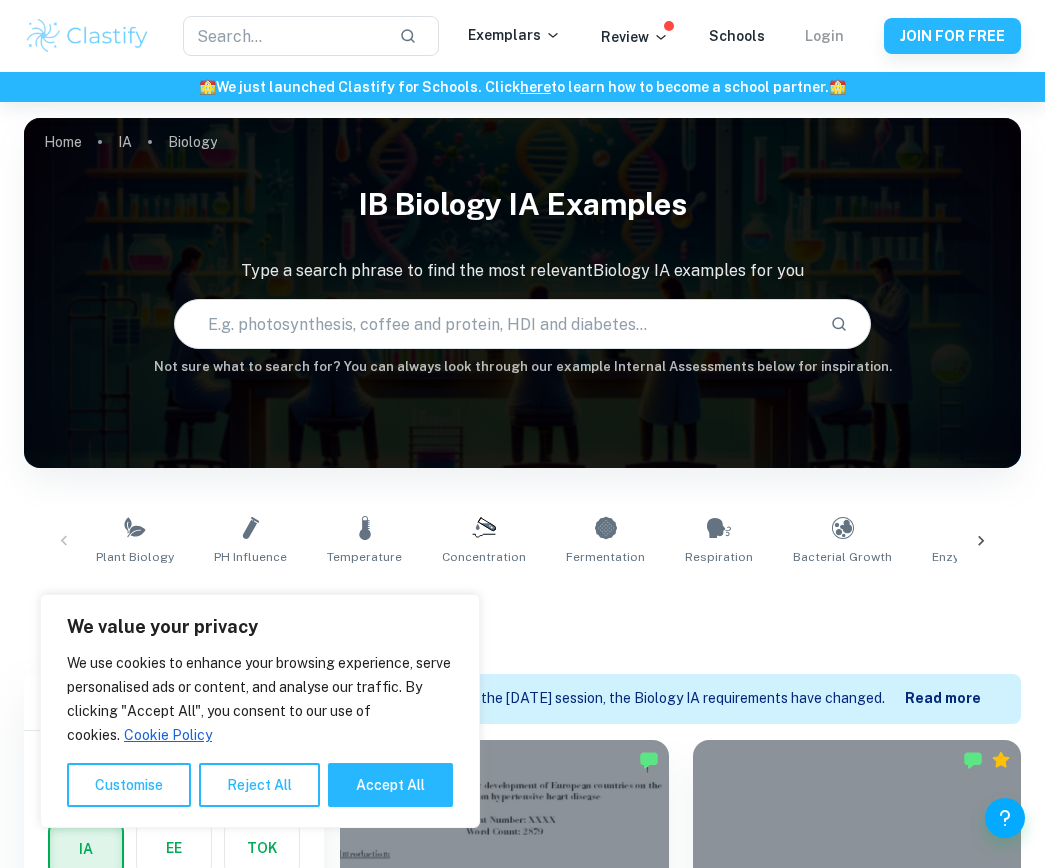 scroll, scrollTop: 374, scrollLeft: 0, axis: vertical 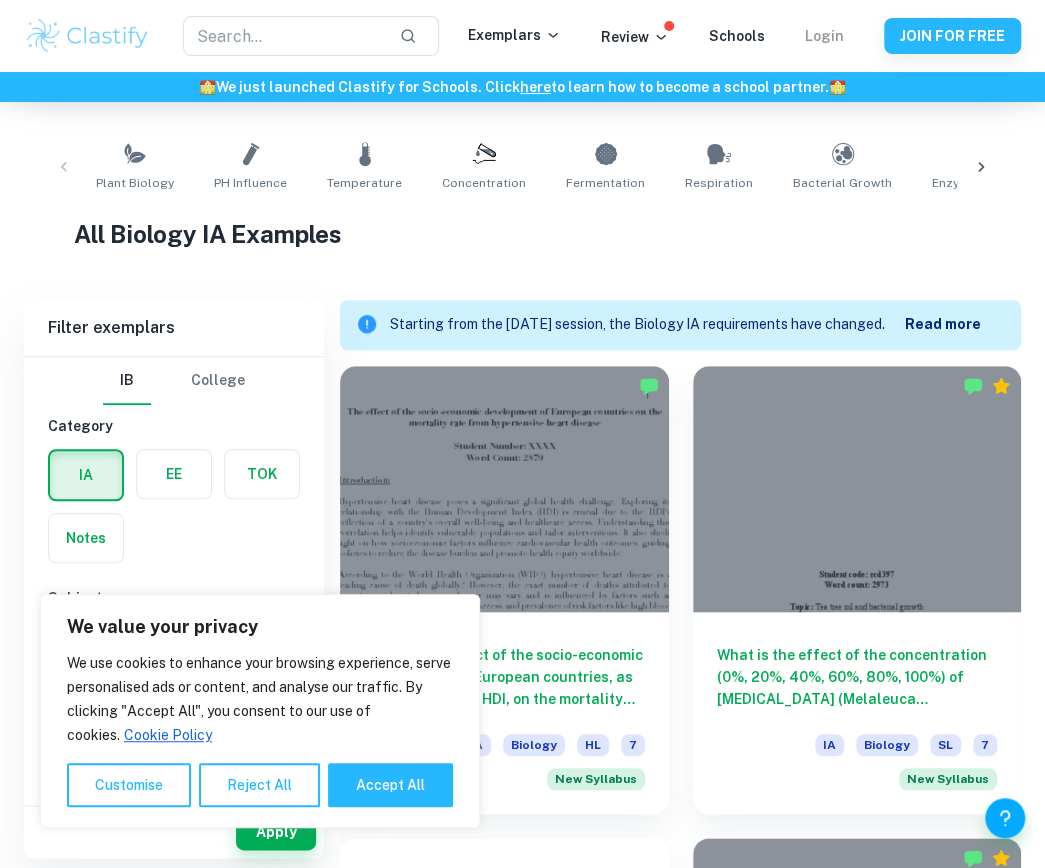 click on "Login" at bounding box center [824, 36] 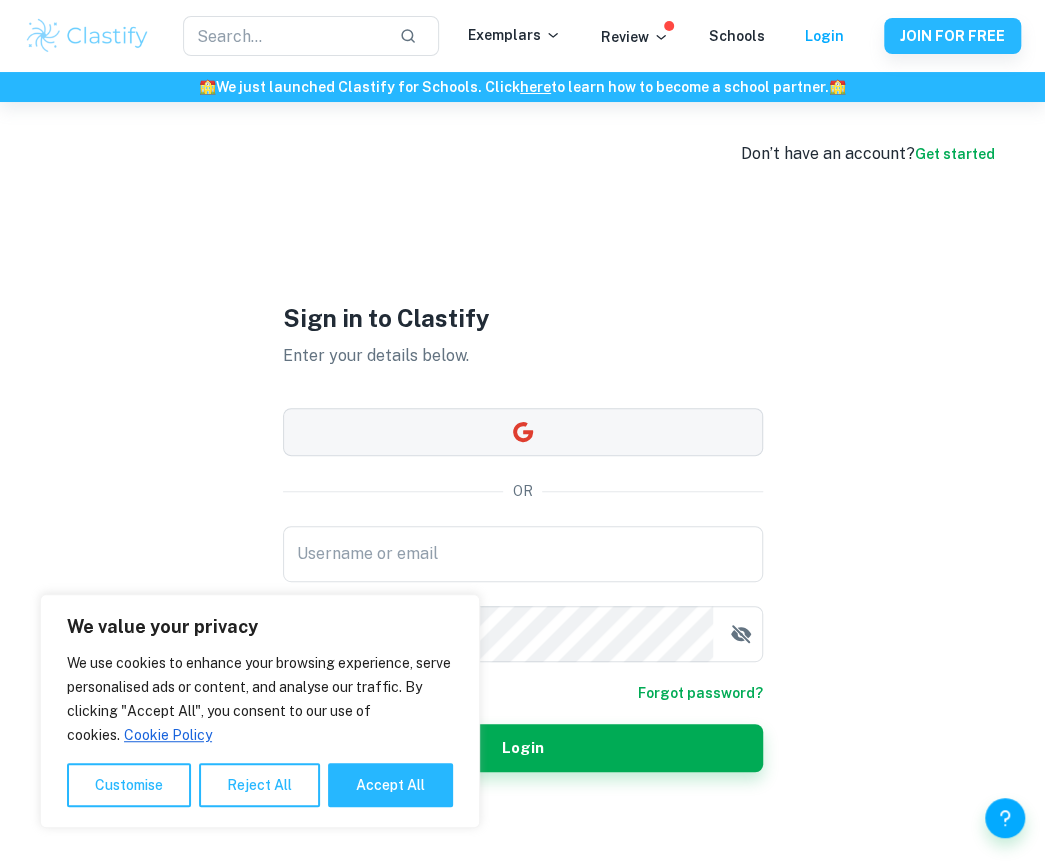 type on "[EMAIL_ADDRESS][DOMAIN_NAME]" 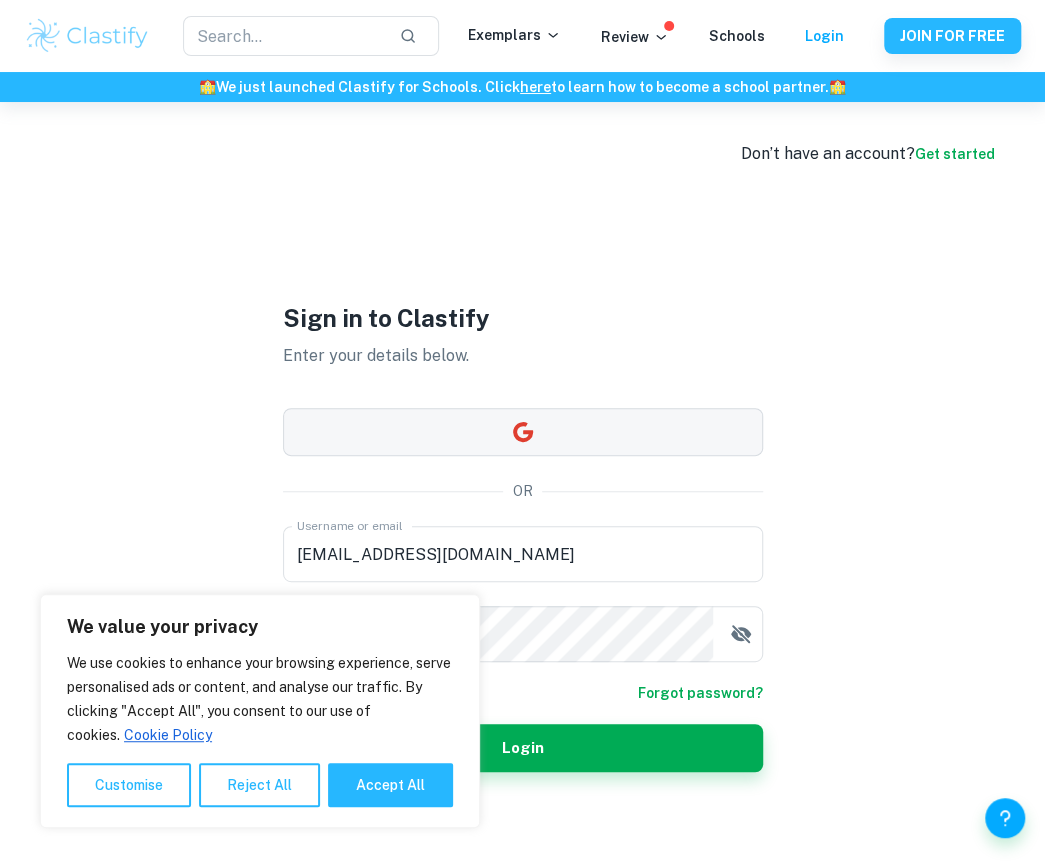 click at bounding box center (523, 432) 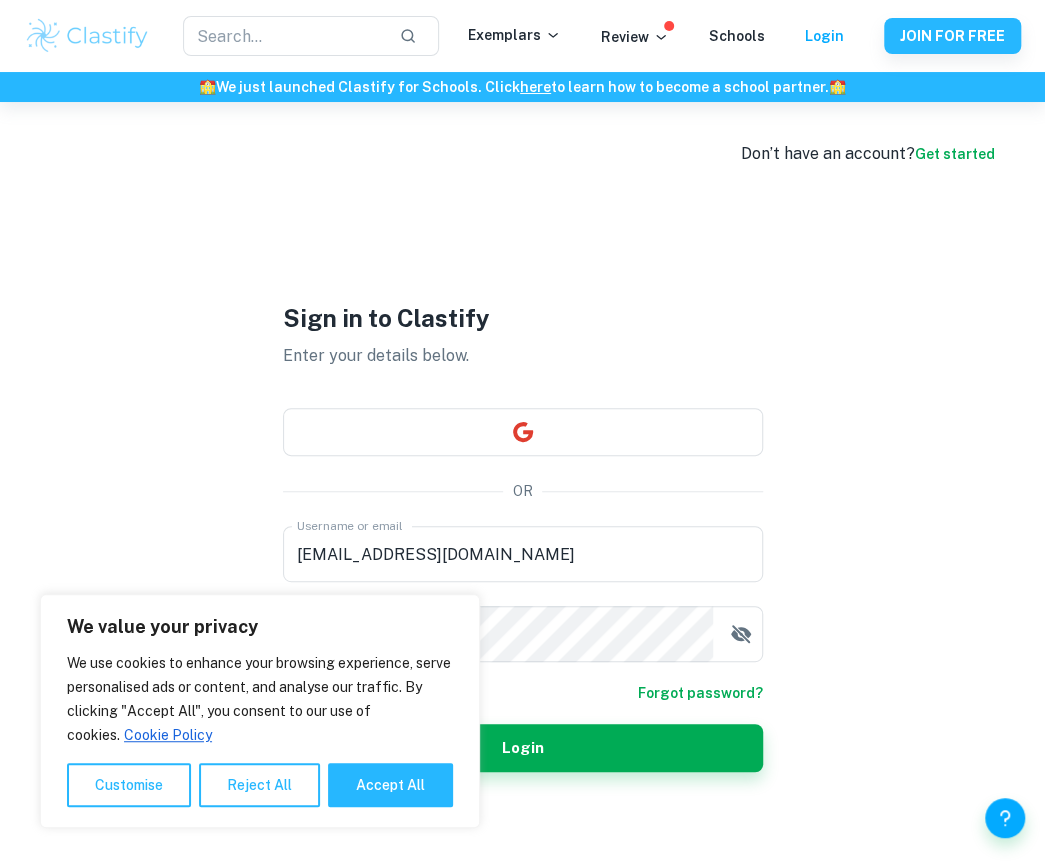 scroll, scrollTop: 102, scrollLeft: 0, axis: vertical 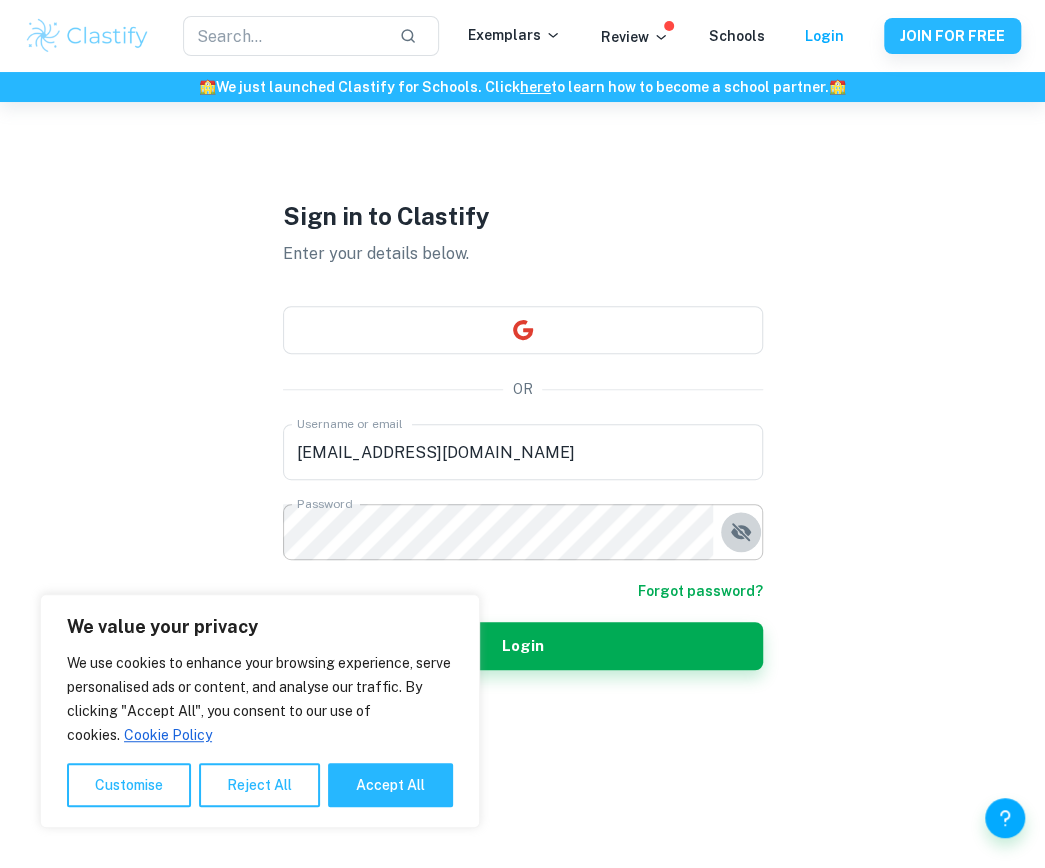 click at bounding box center [741, 532] 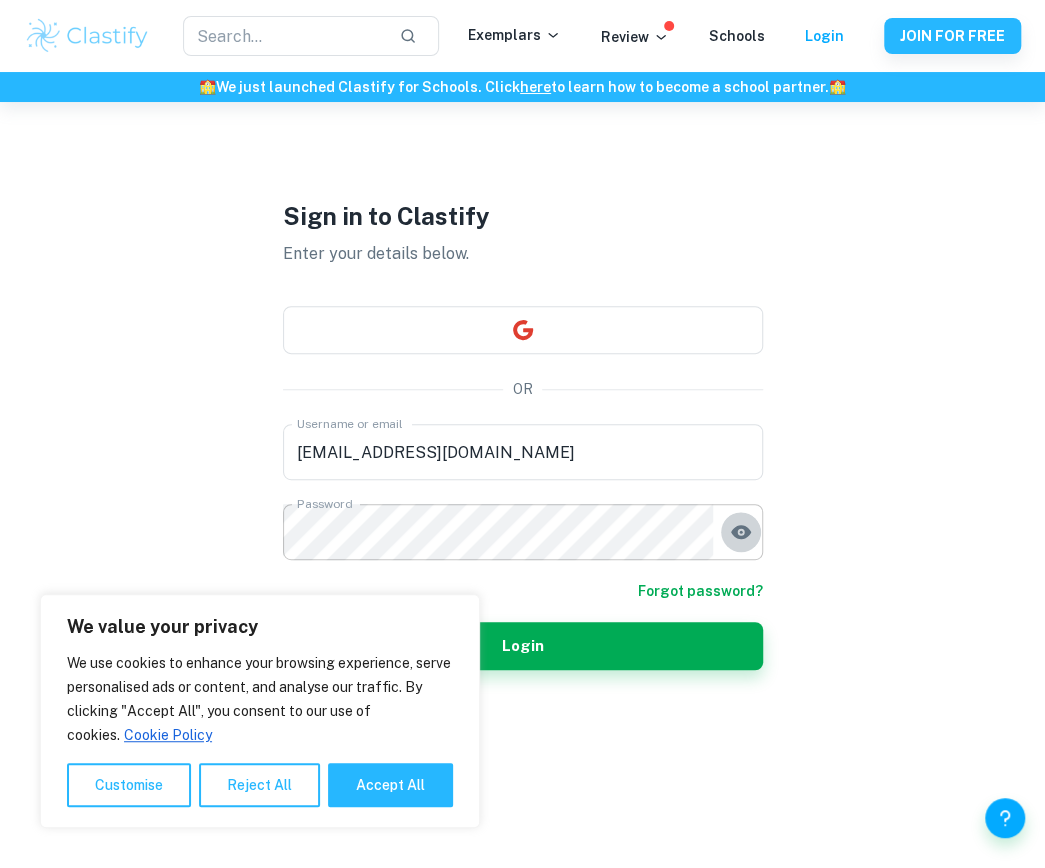 click at bounding box center [741, 532] 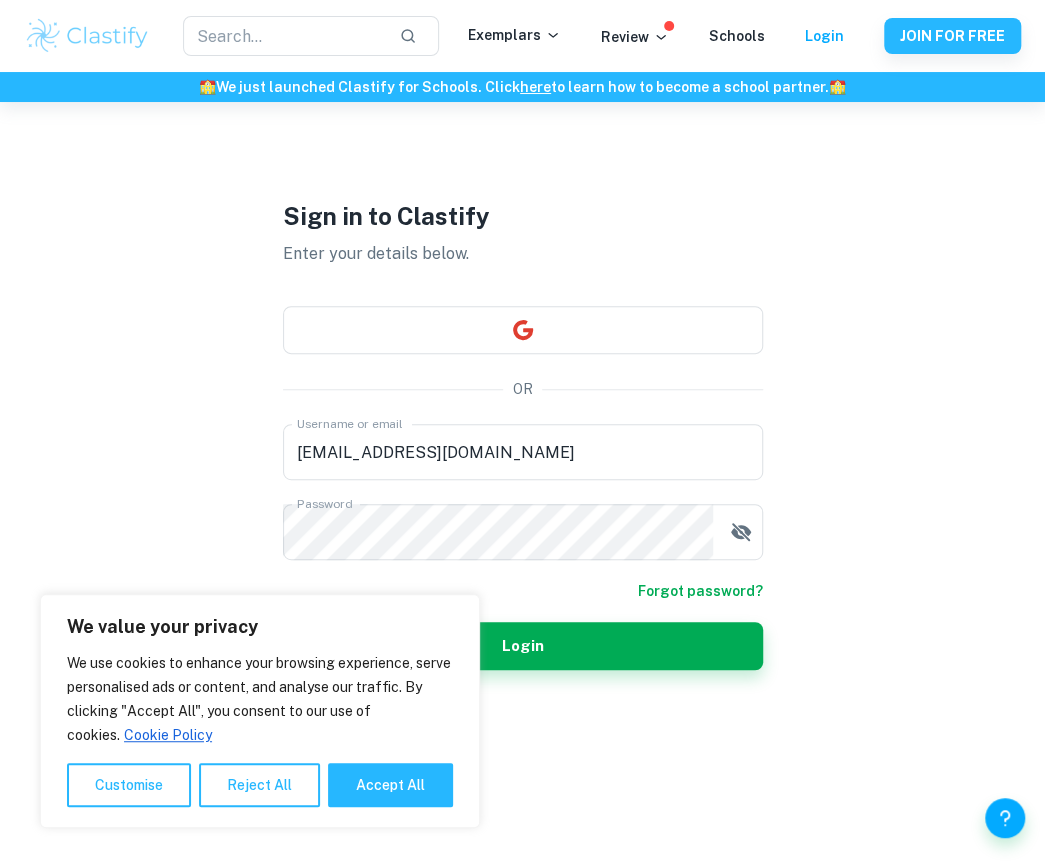 drag, startPoint x: 657, startPoint y: 647, endPoint x: 592, endPoint y: 653, distance: 65.27634 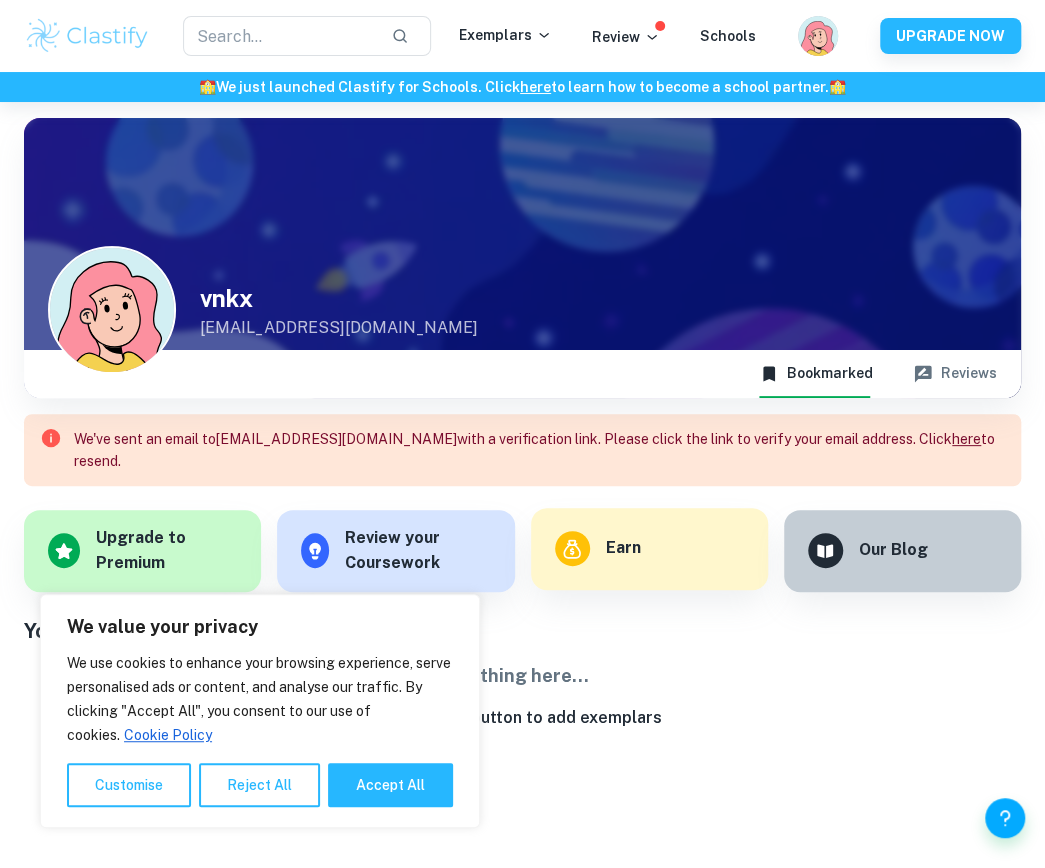 scroll, scrollTop: 102, scrollLeft: 0, axis: vertical 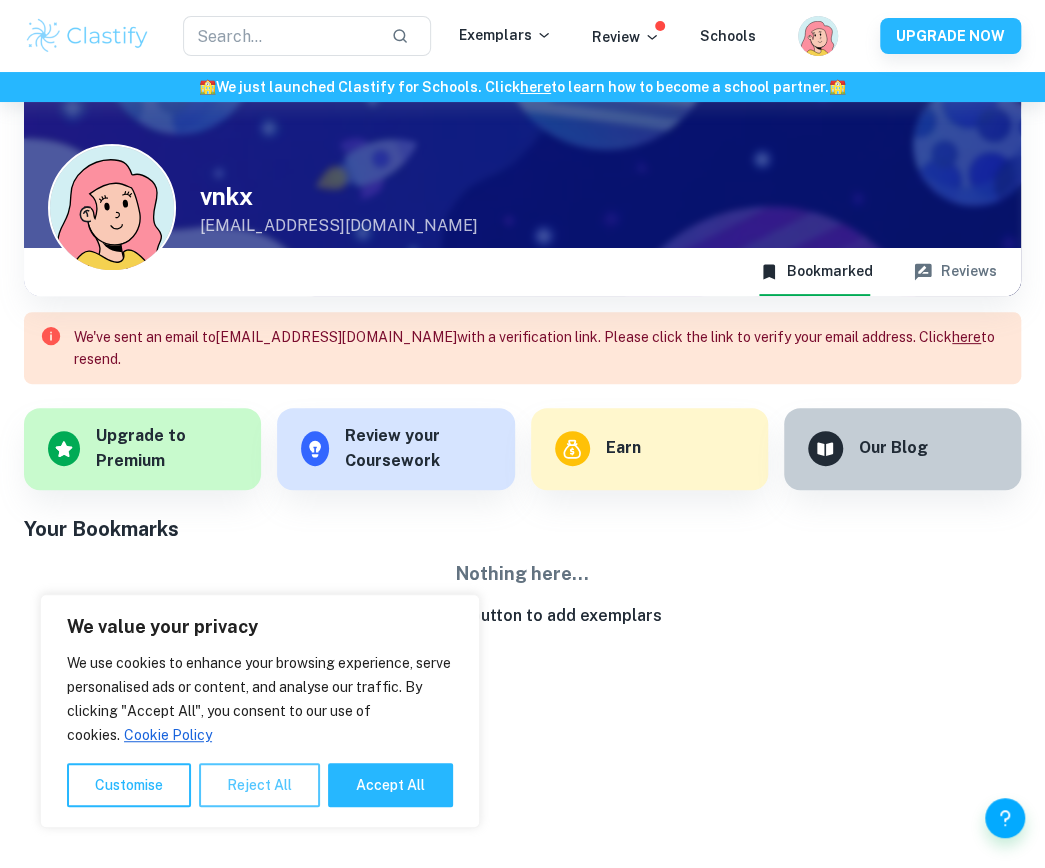 drag, startPoint x: 287, startPoint y: 775, endPoint x: 264, endPoint y: 773, distance: 23.086792 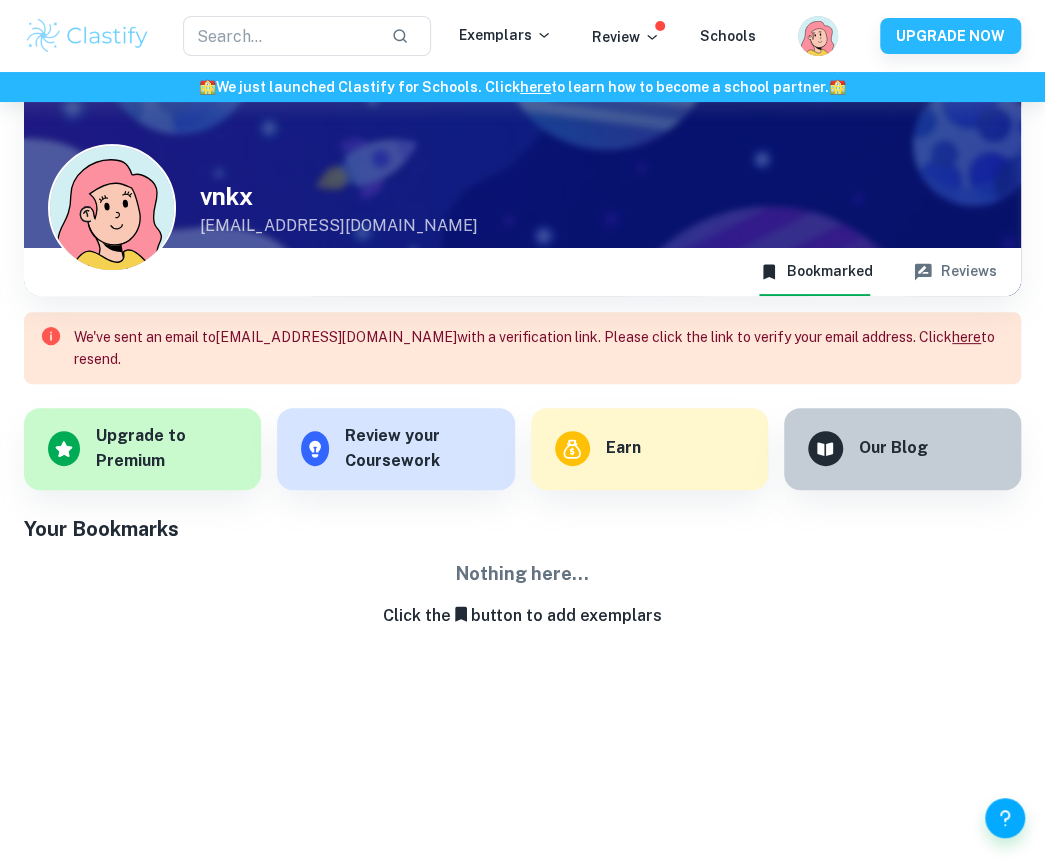 scroll, scrollTop: 66, scrollLeft: 0, axis: vertical 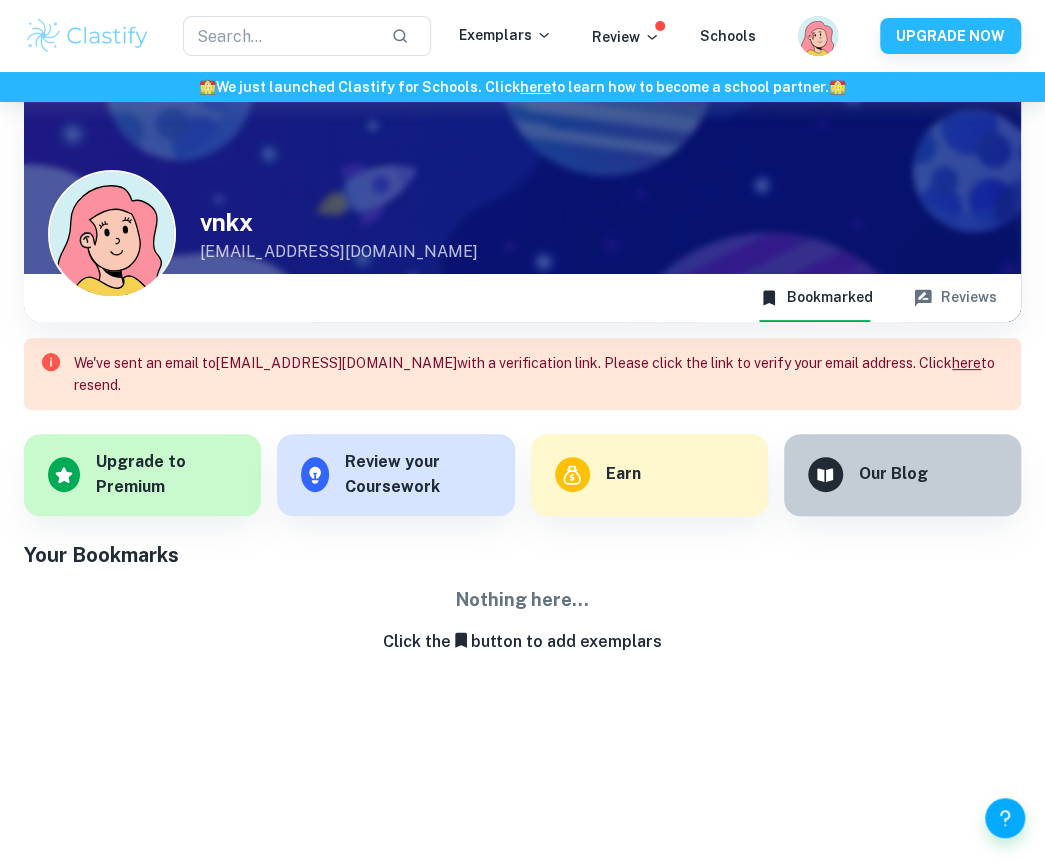 click on "here" at bounding box center [966, 363] 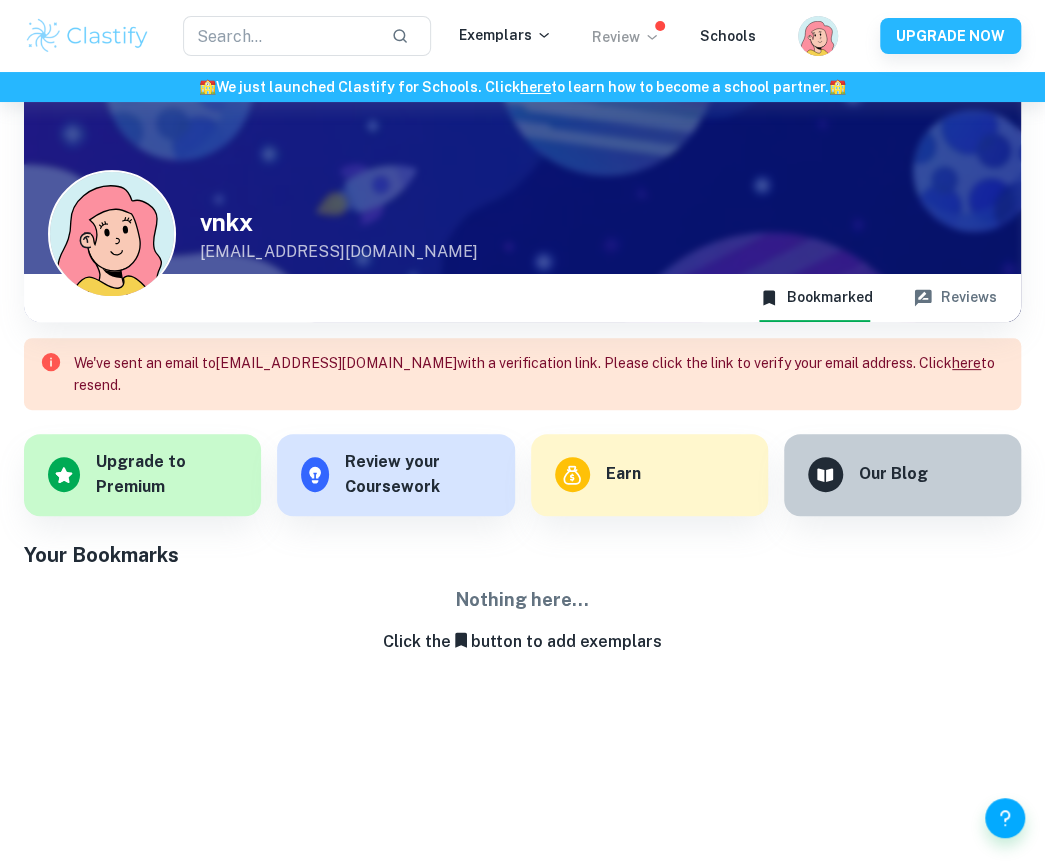 click on "Review" at bounding box center [626, 37] 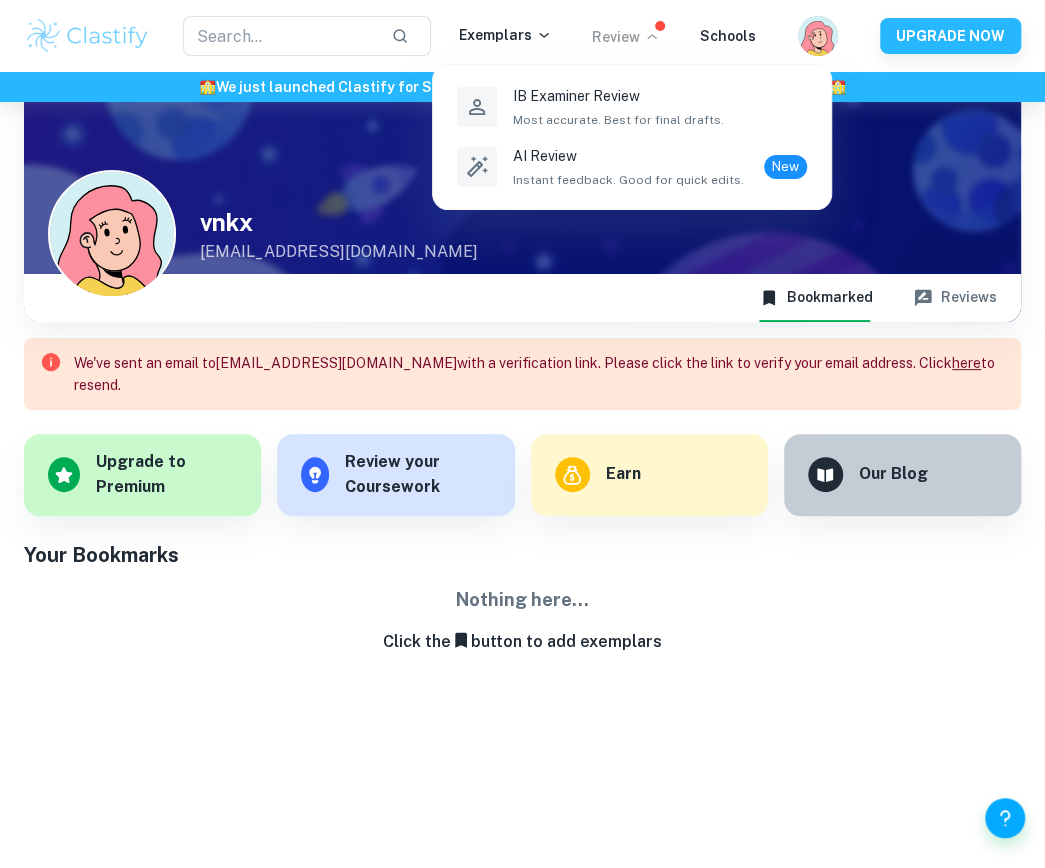 click at bounding box center (522, 434) 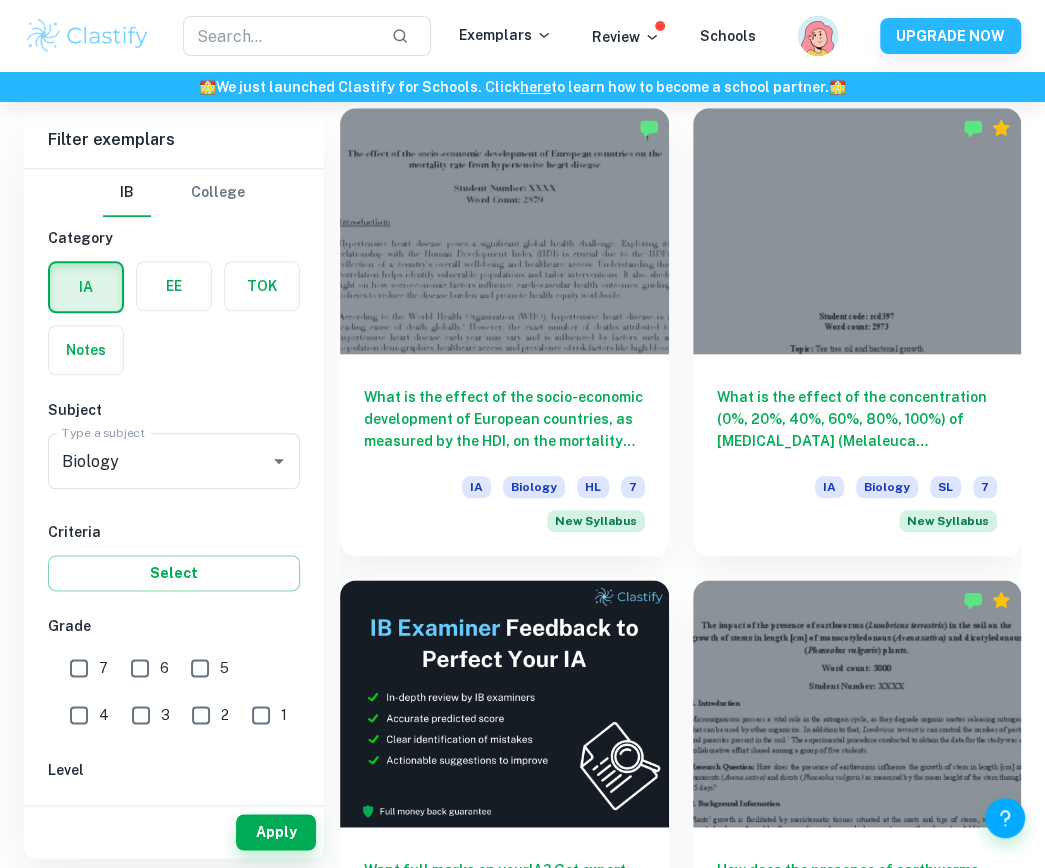 scroll, scrollTop: 634, scrollLeft: 0, axis: vertical 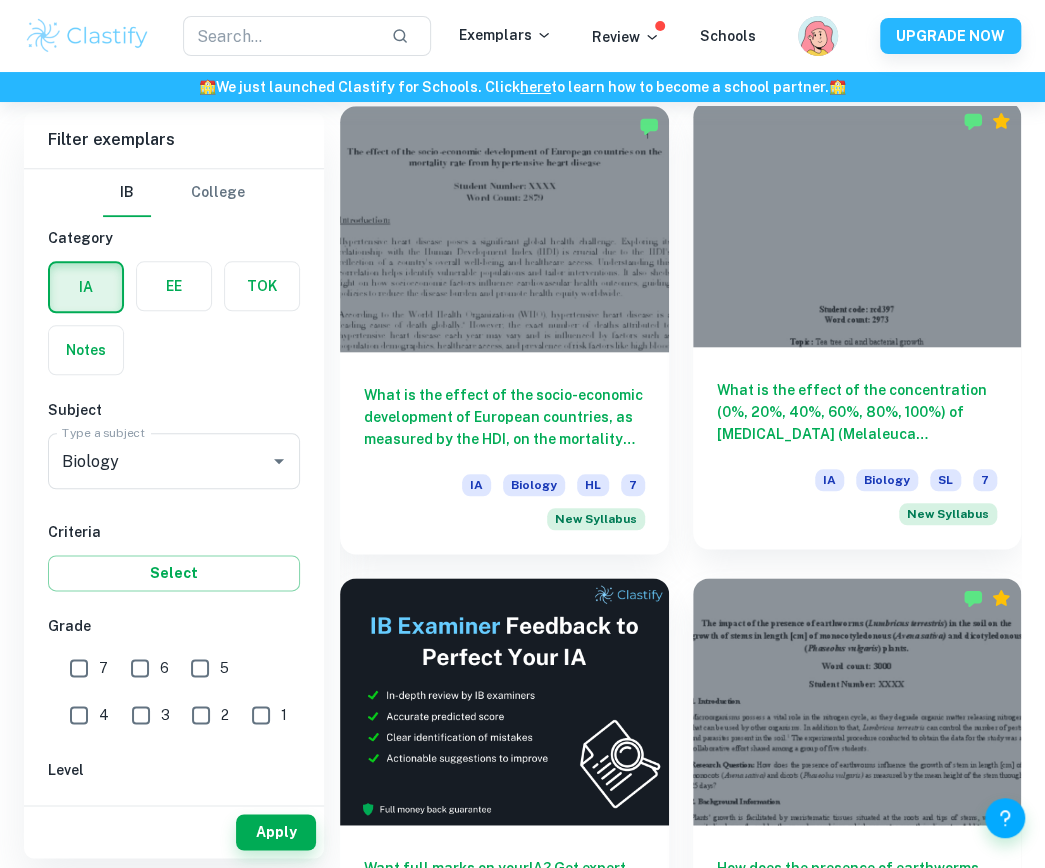 click at bounding box center [857, 224] 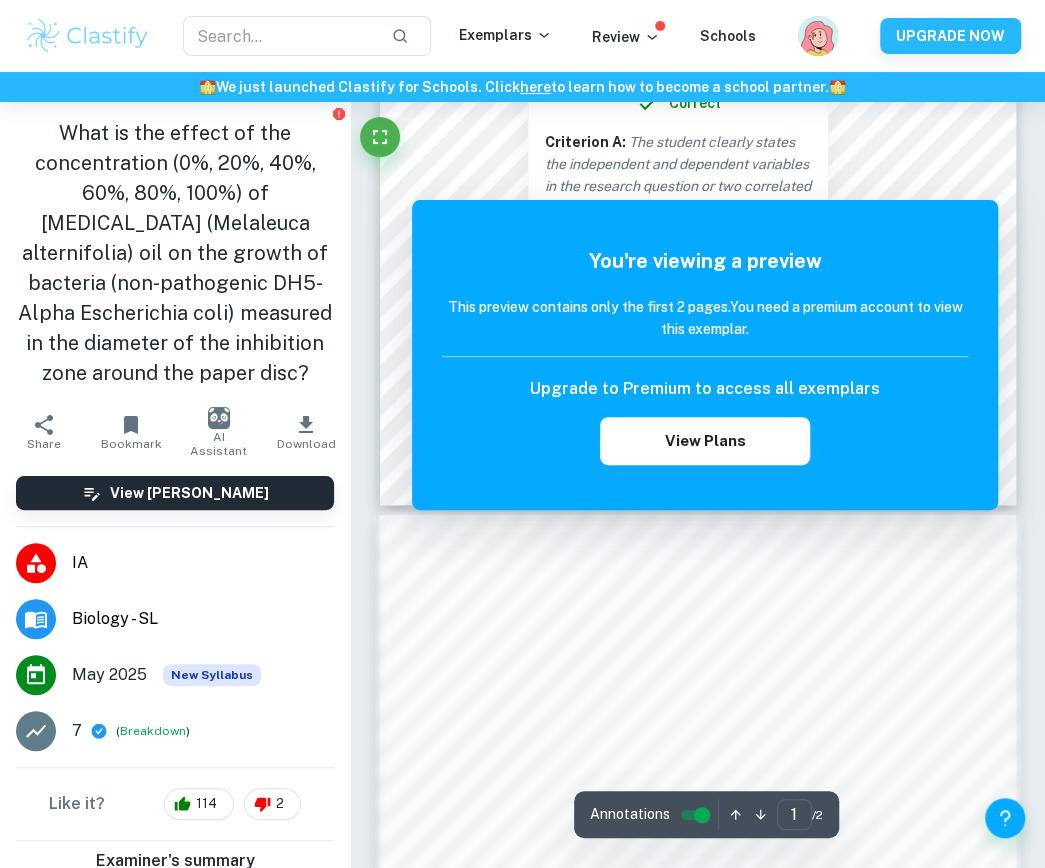 scroll, scrollTop: 520, scrollLeft: 0, axis: vertical 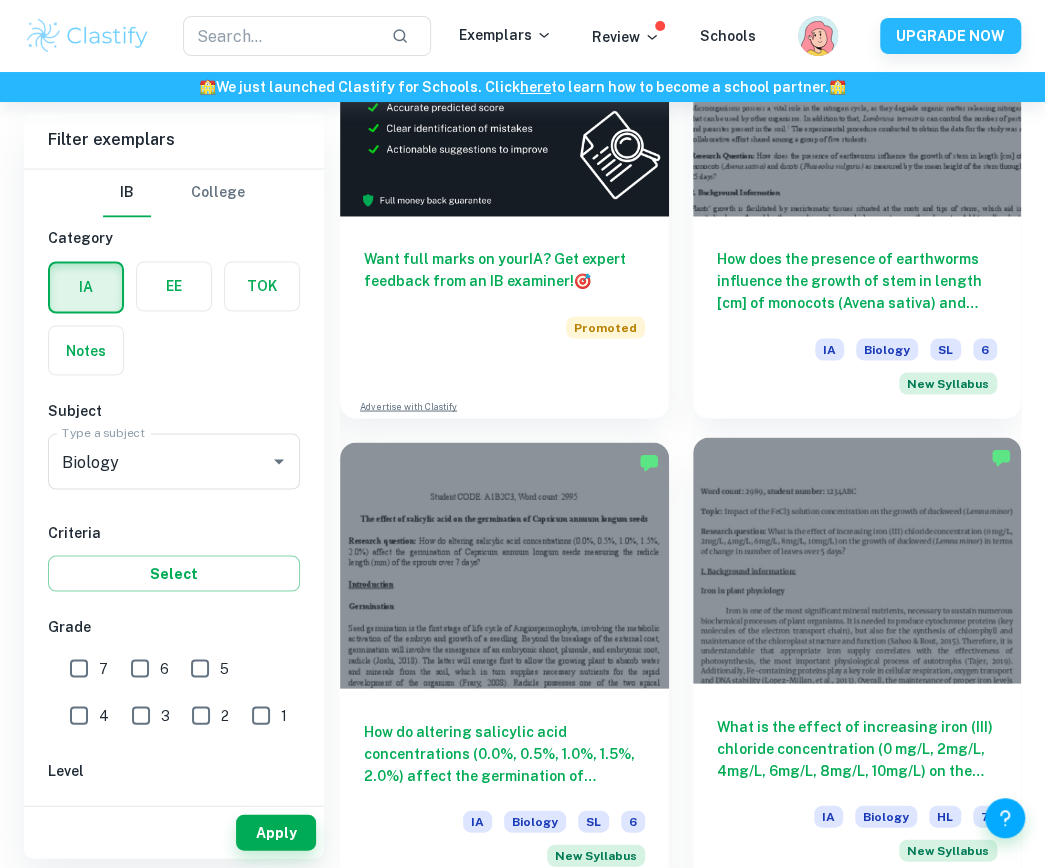 click at bounding box center [857, 560] 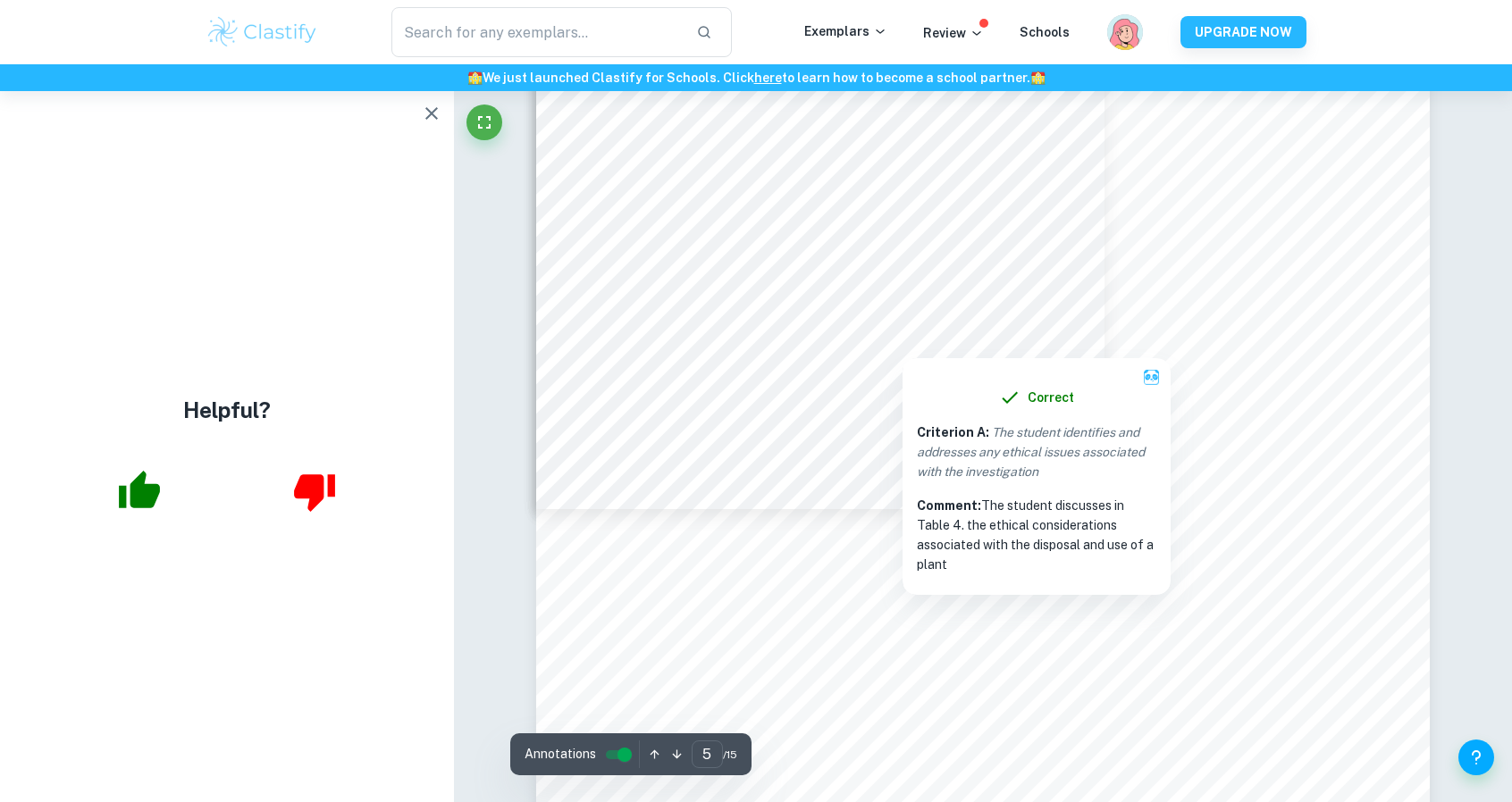 scroll, scrollTop: 5755, scrollLeft: 0, axis: vertical 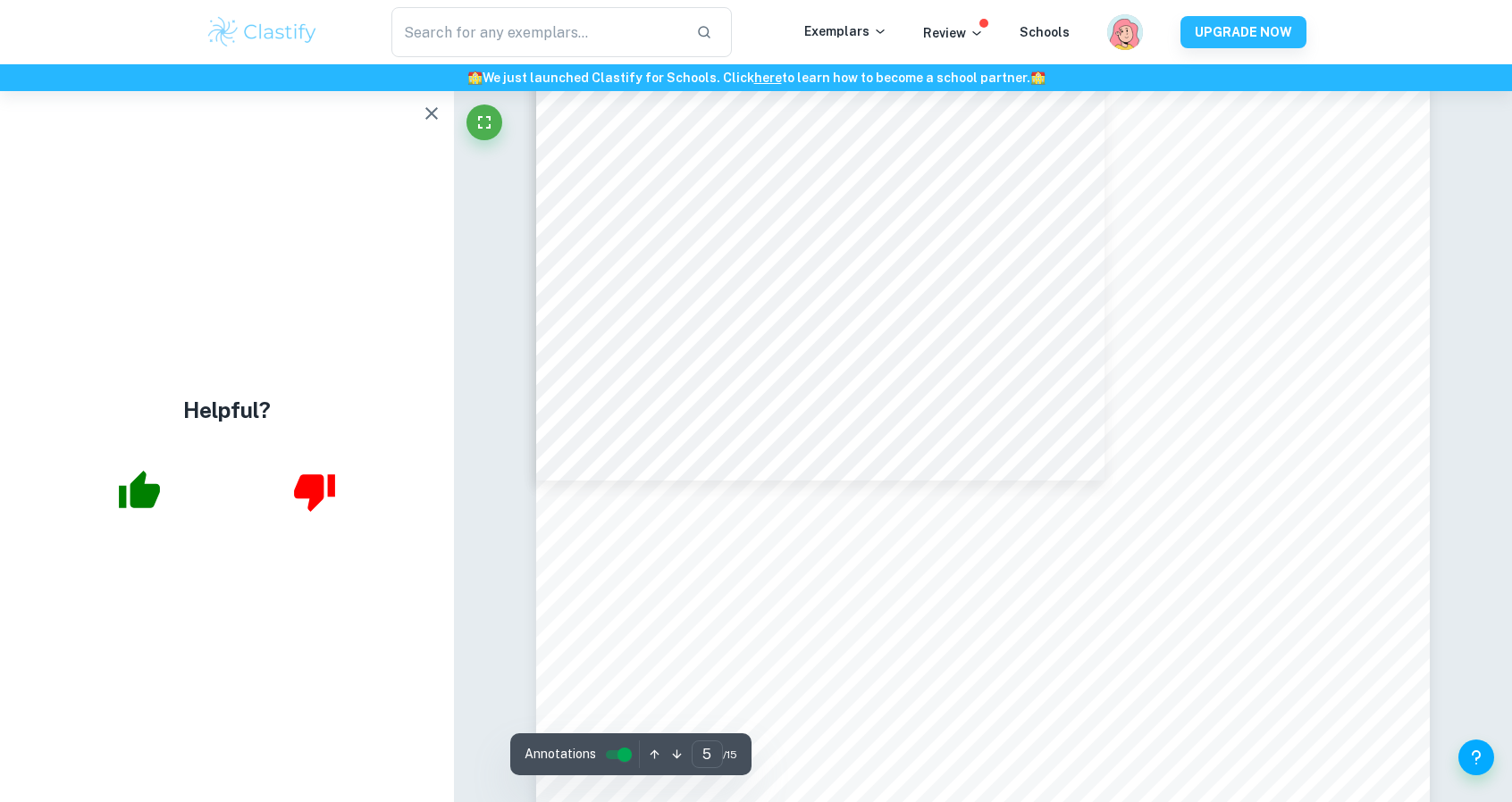 click at bounding box center (983, 309) 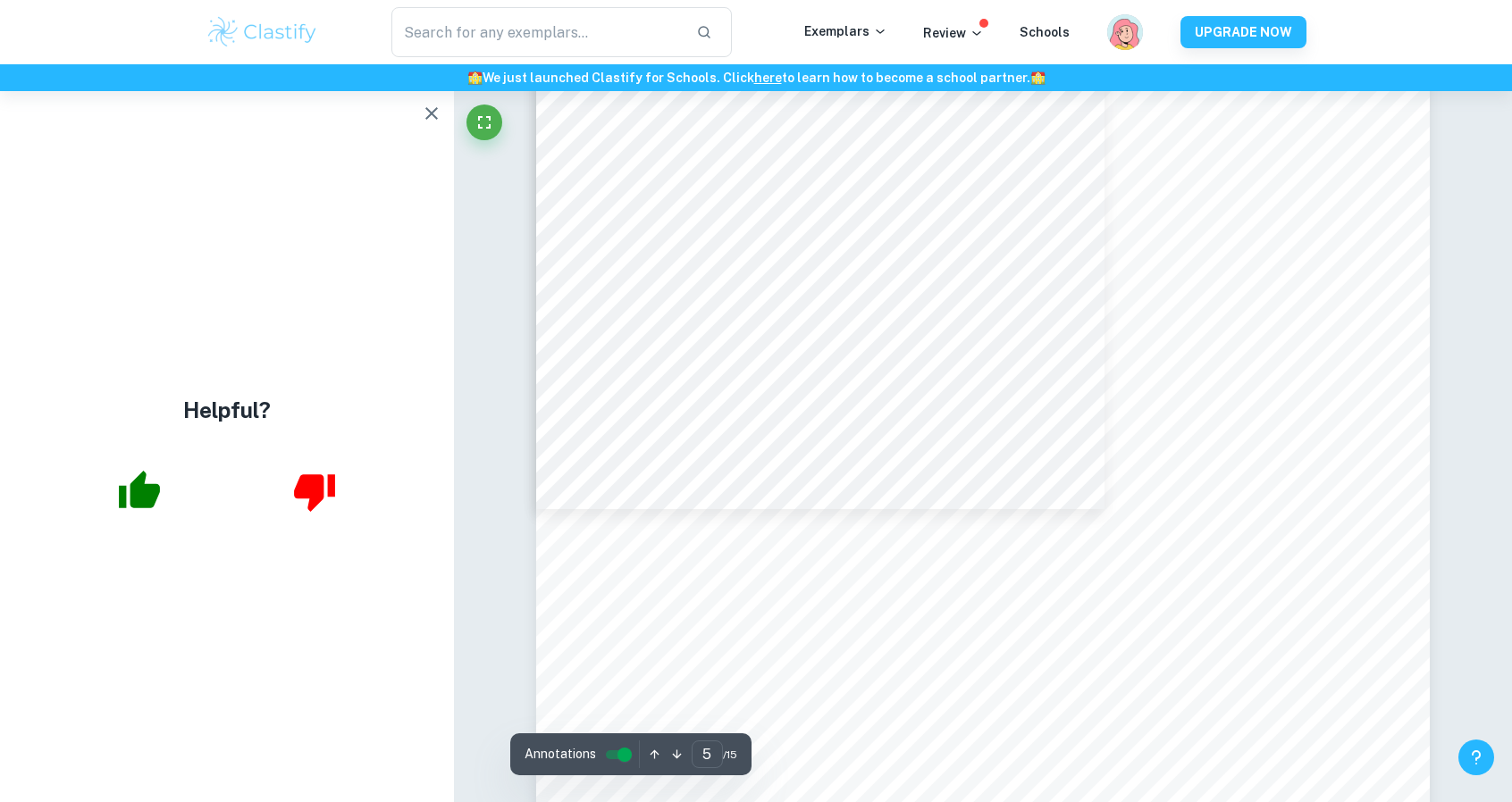 scroll, scrollTop: 5755, scrollLeft: 0, axis: vertical 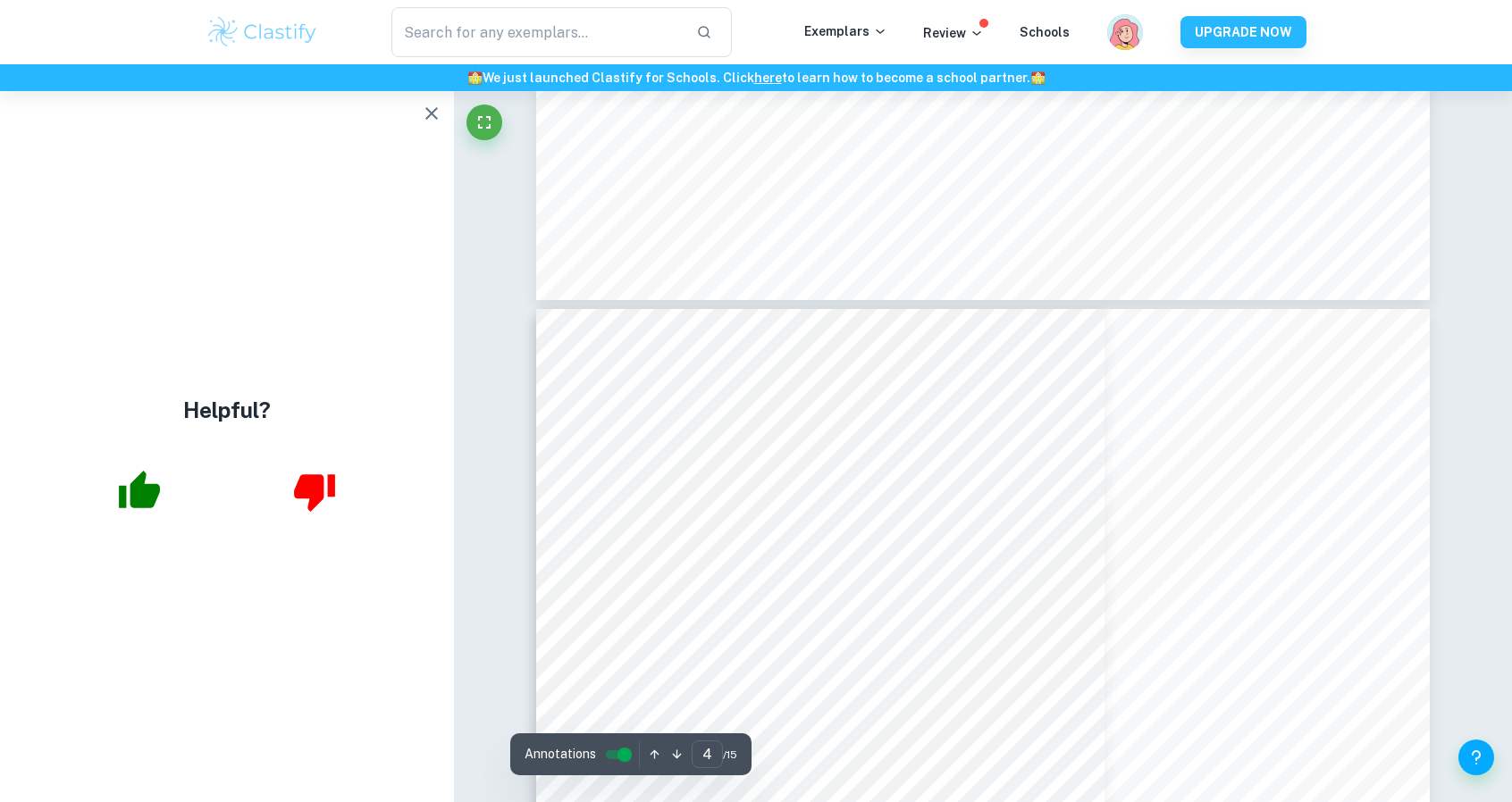 type on "5" 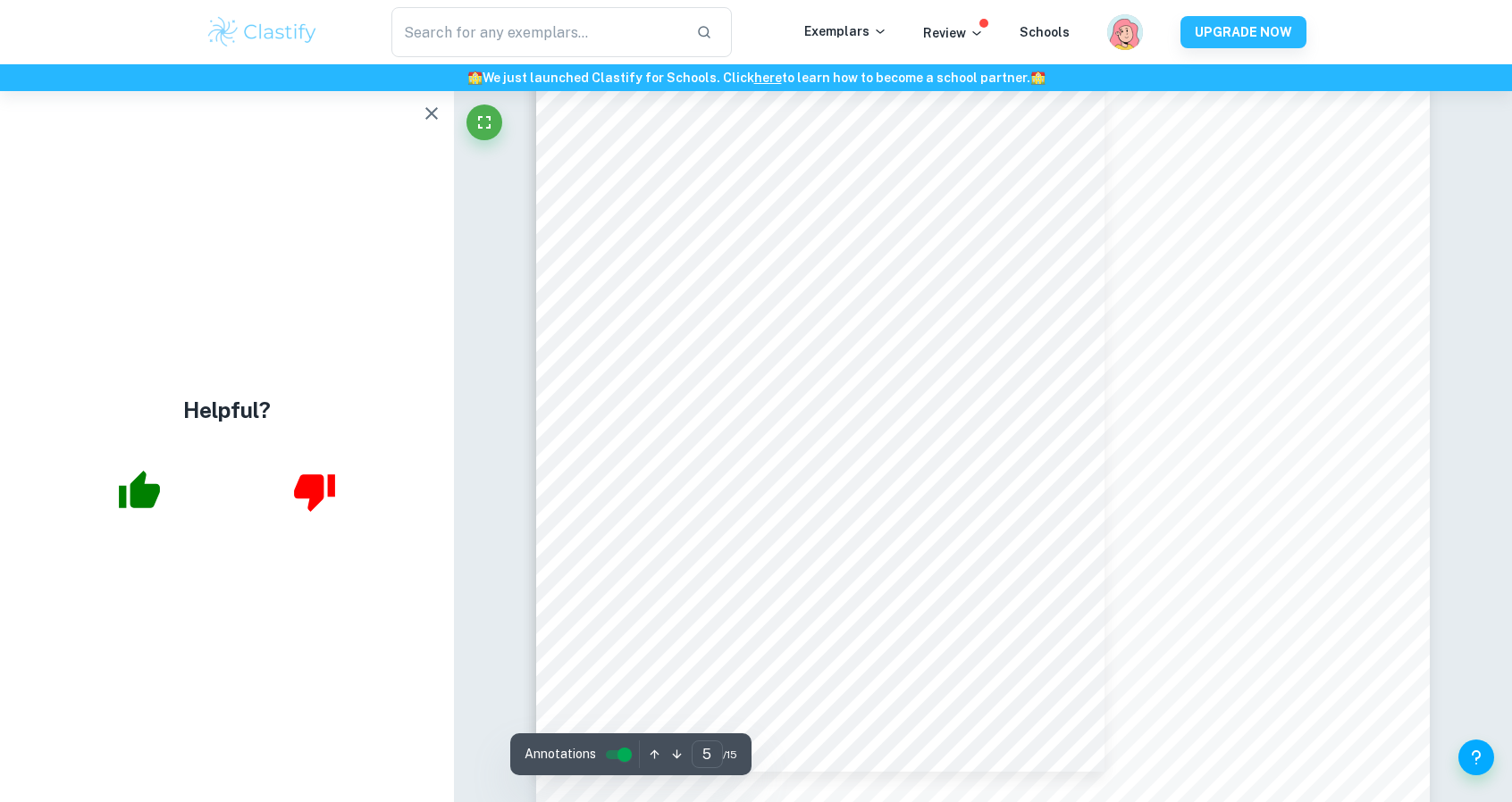 scroll, scrollTop: 5576, scrollLeft: 0, axis: vertical 